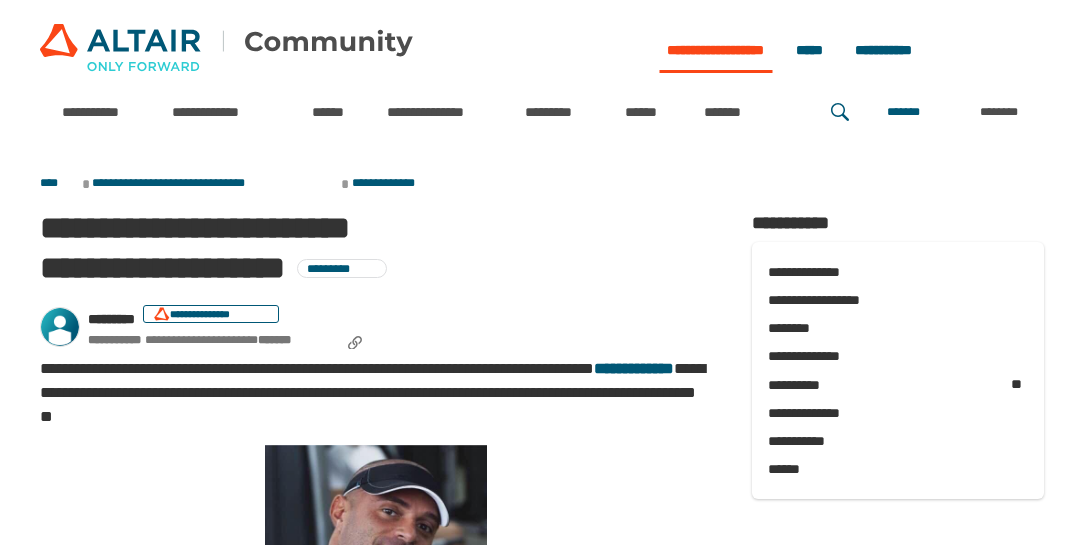 scroll, scrollTop: 0, scrollLeft: 0, axis: both 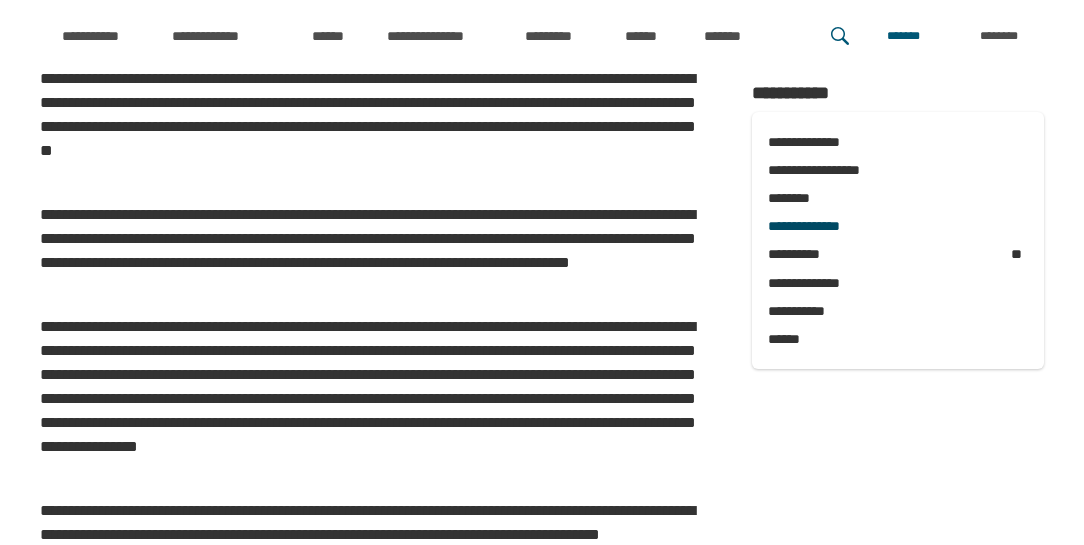 click on "**********" at bounding box center [898, 226] 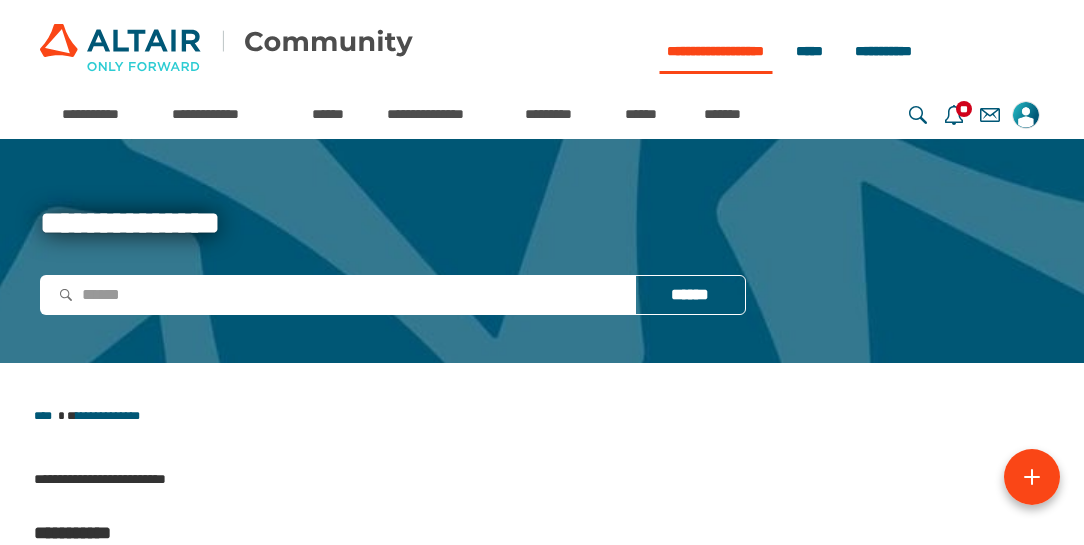 scroll, scrollTop: 0, scrollLeft: 0, axis: both 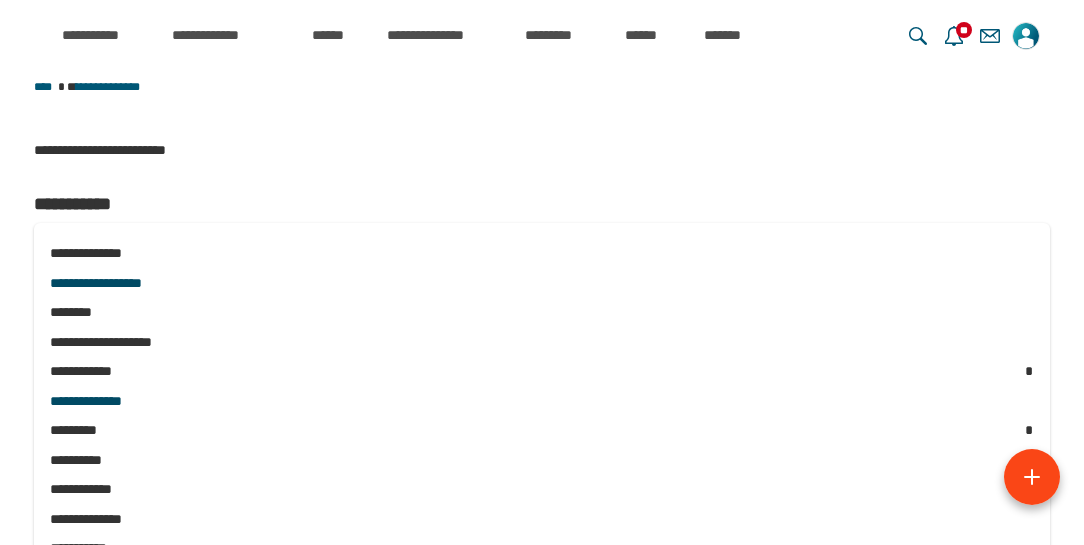 click on "**********" at bounding box center (542, 284) 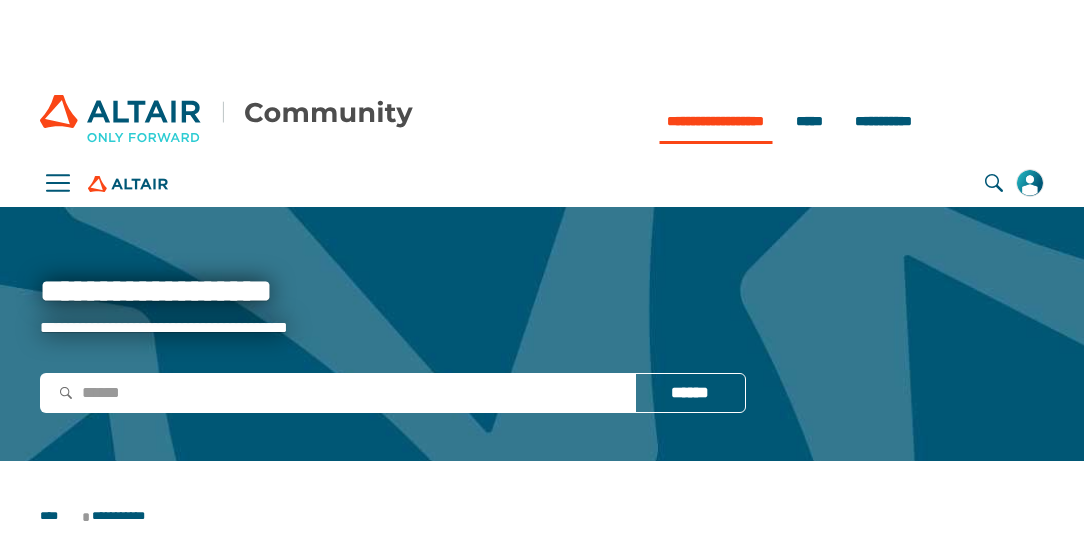 scroll, scrollTop: 0, scrollLeft: 0, axis: both 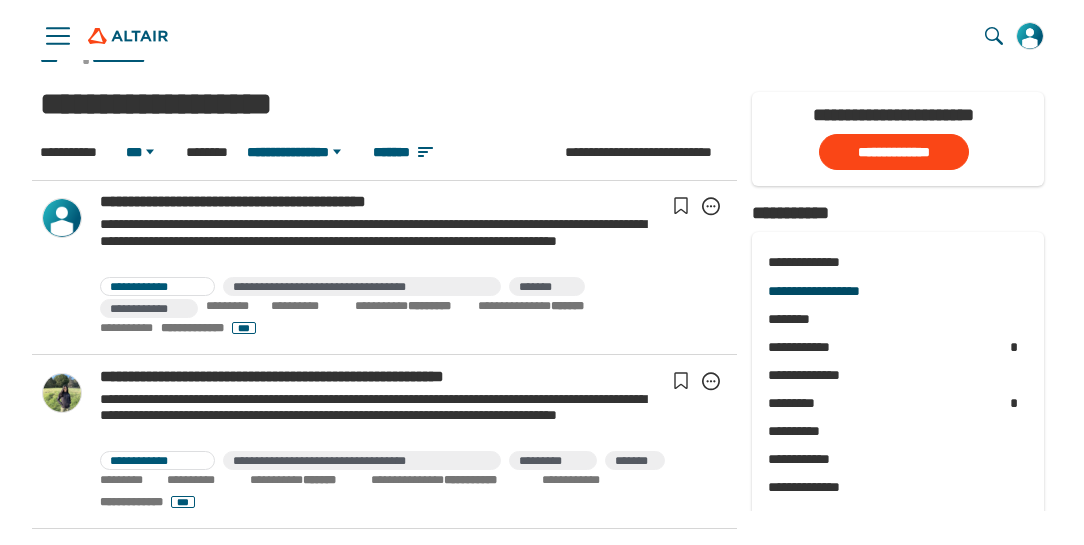 click on "**********" at bounding box center (893, 291) 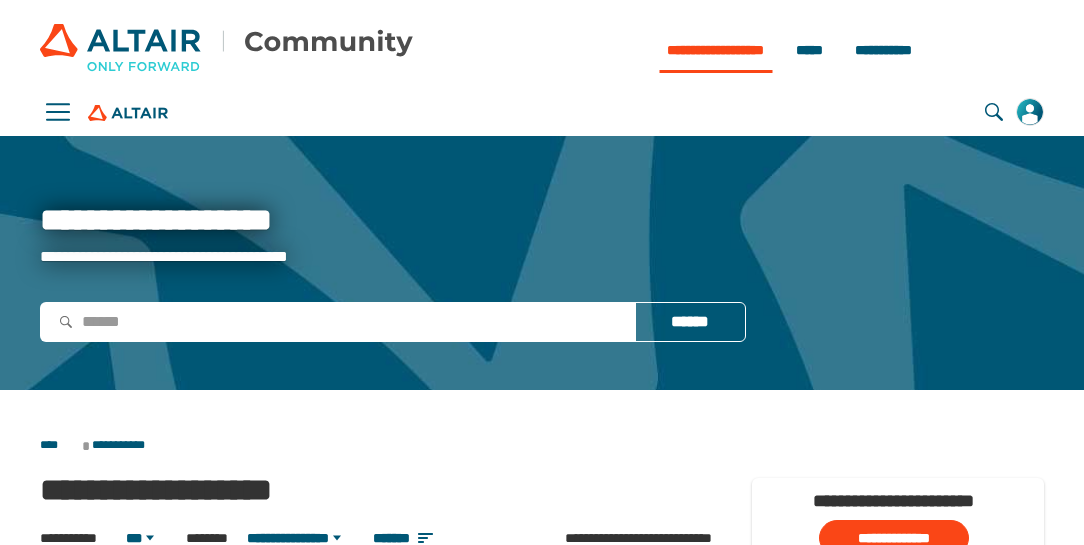 scroll, scrollTop: 0, scrollLeft: 0, axis: both 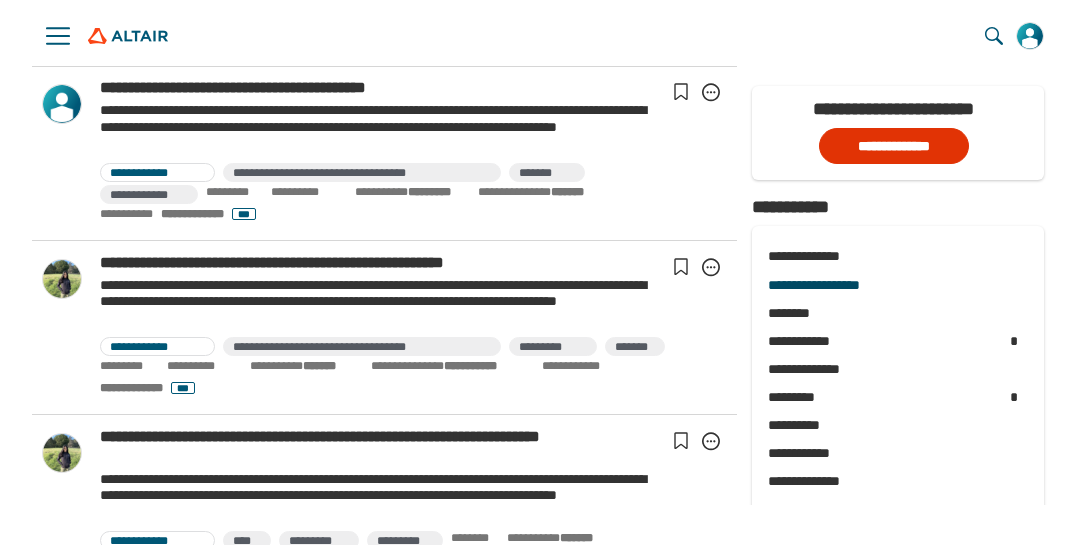 click on "**********" 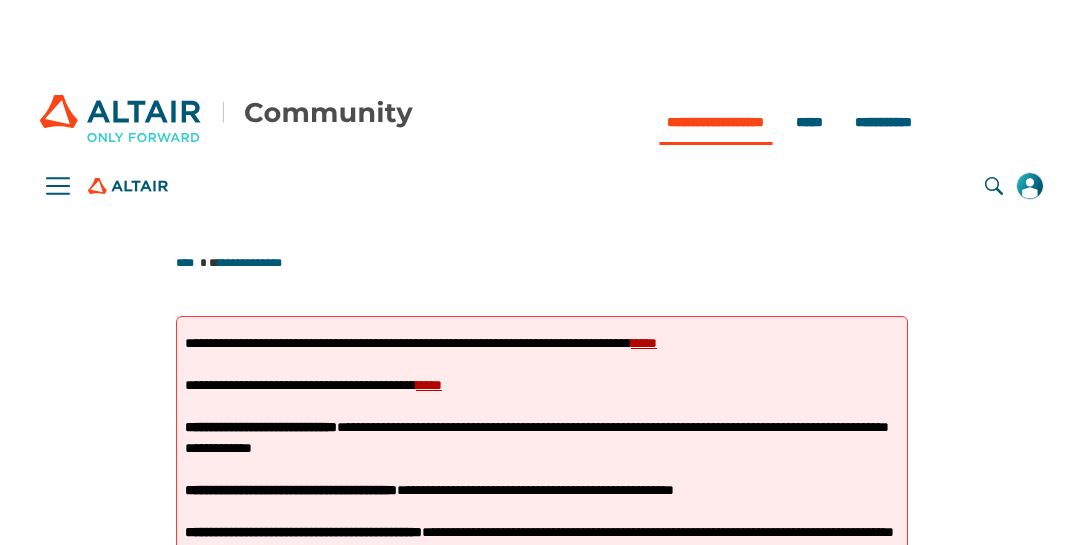 scroll, scrollTop: 0, scrollLeft: 0, axis: both 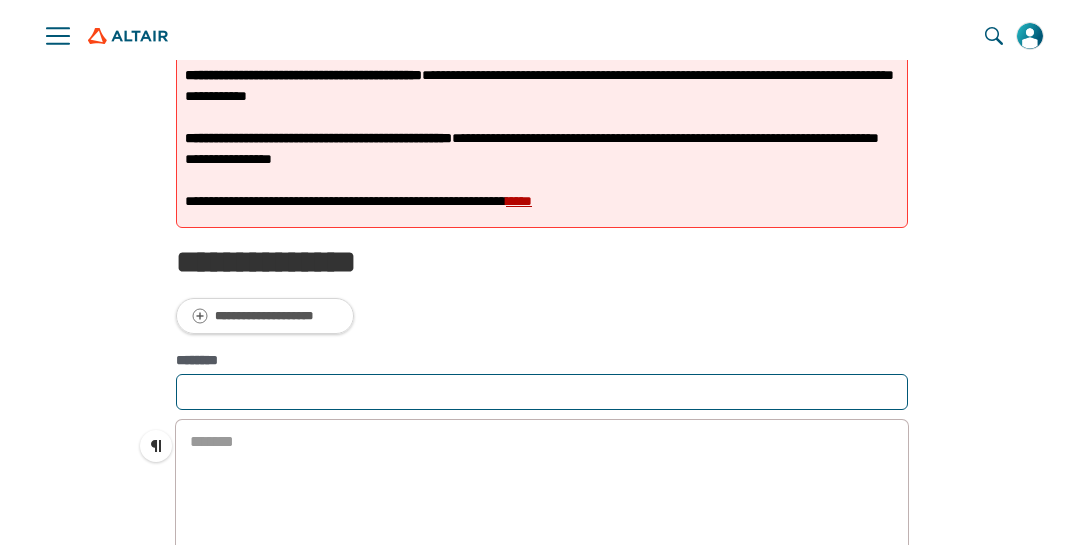 click on "********" at bounding box center [542, 392] 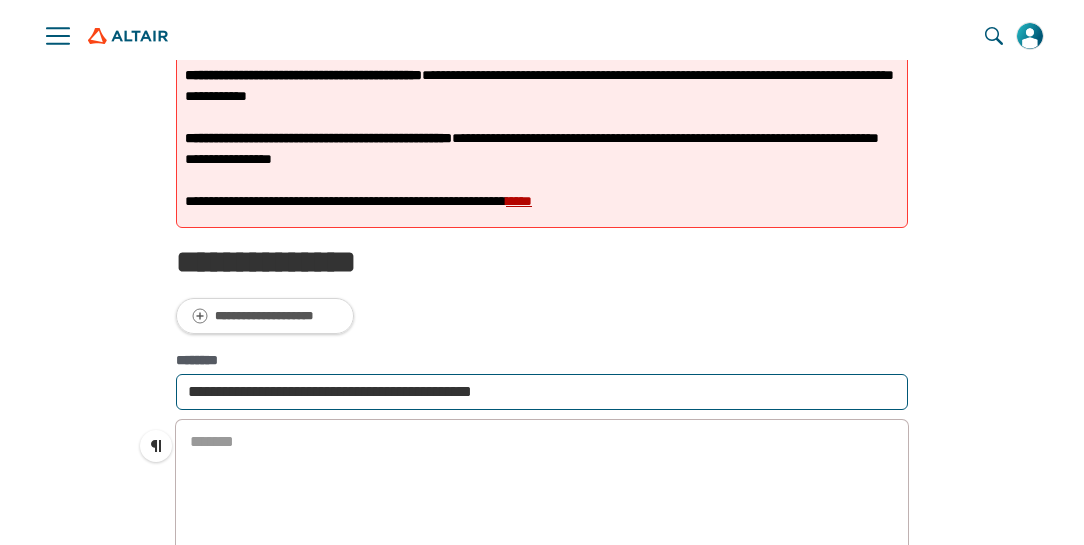 type on "**********" 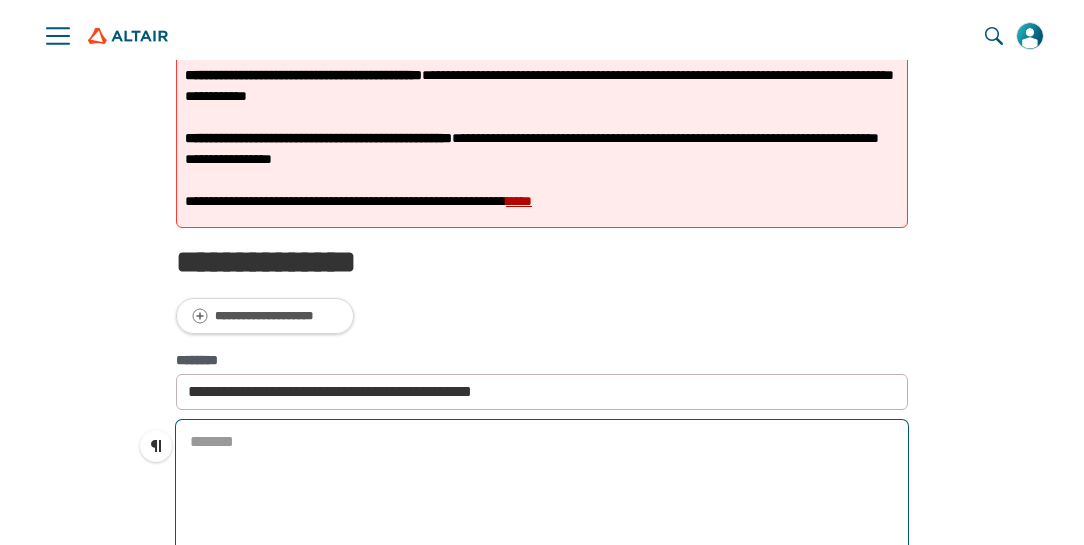 click on "﻿" at bounding box center [542, 446] 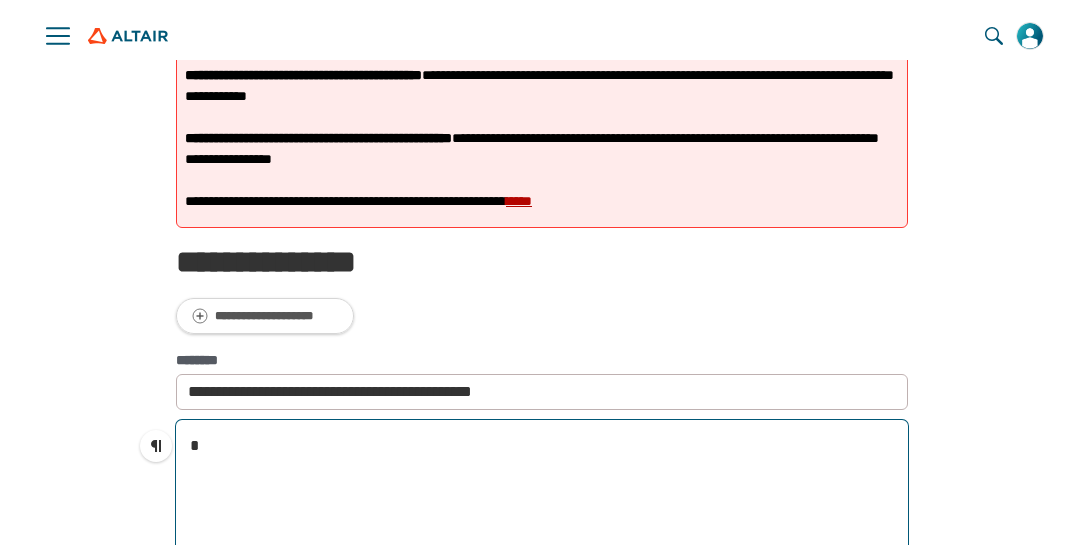 type 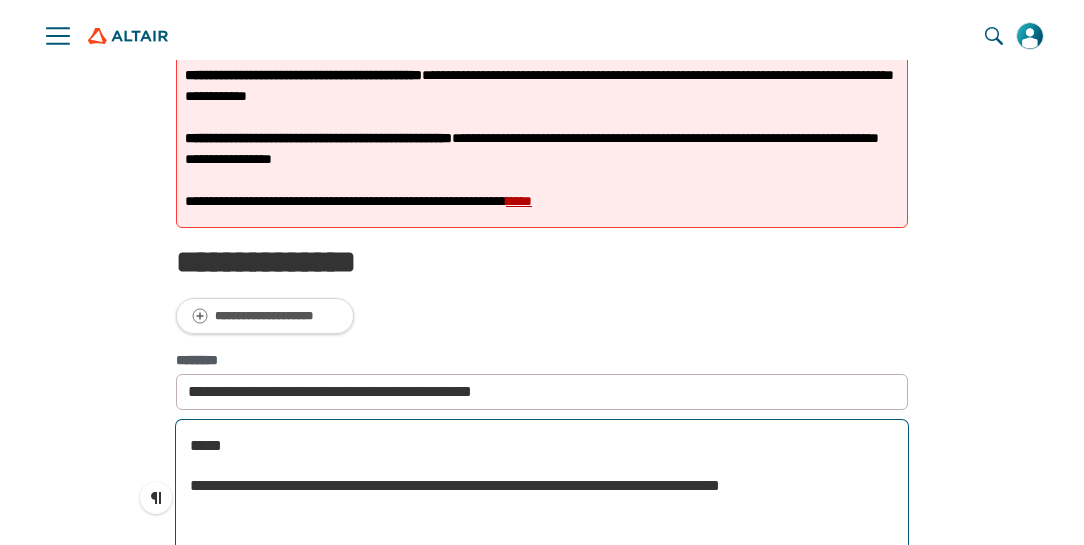 scroll, scrollTop: 460, scrollLeft: 0, axis: vertical 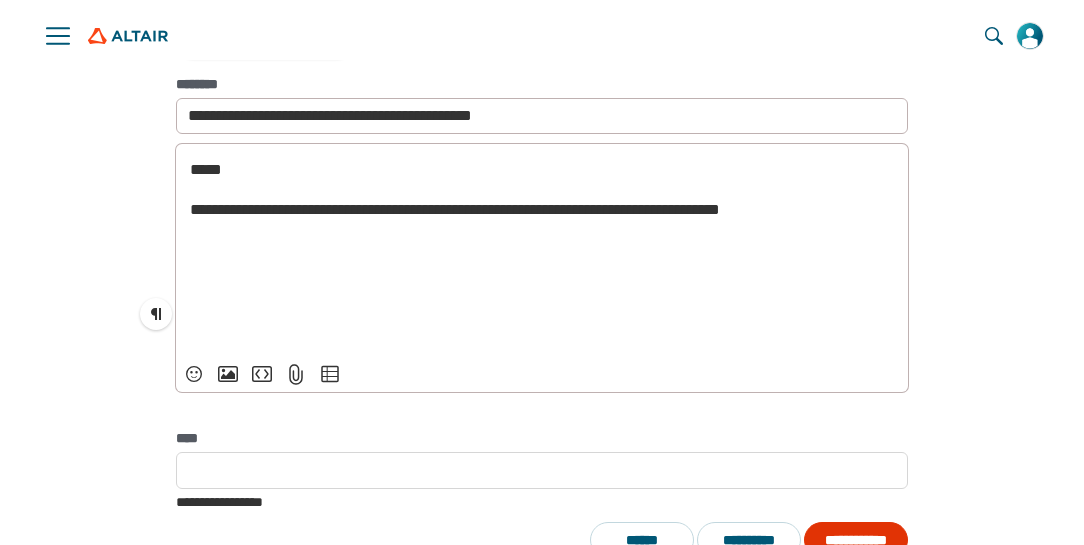 click on "**********" at bounding box center [856, 540] 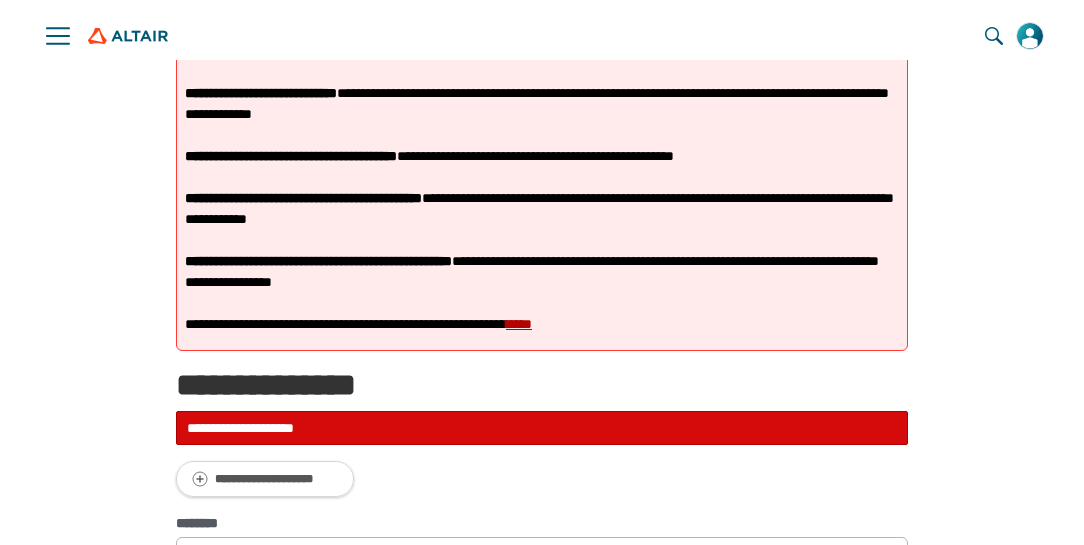 scroll, scrollTop: 620, scrollLeft: 0, axis: vertical 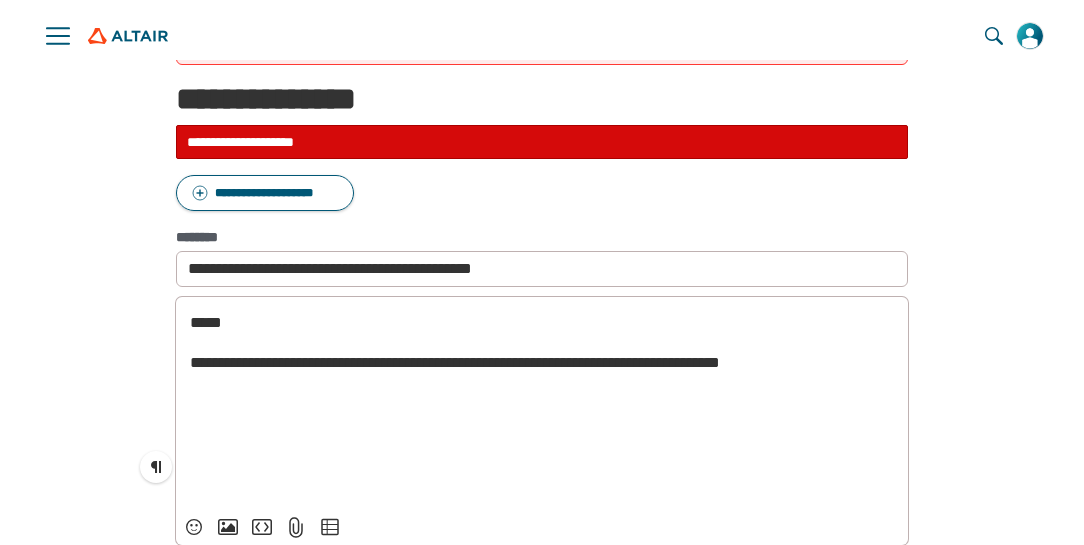 click on "**********" at bounding box center [542, 193] 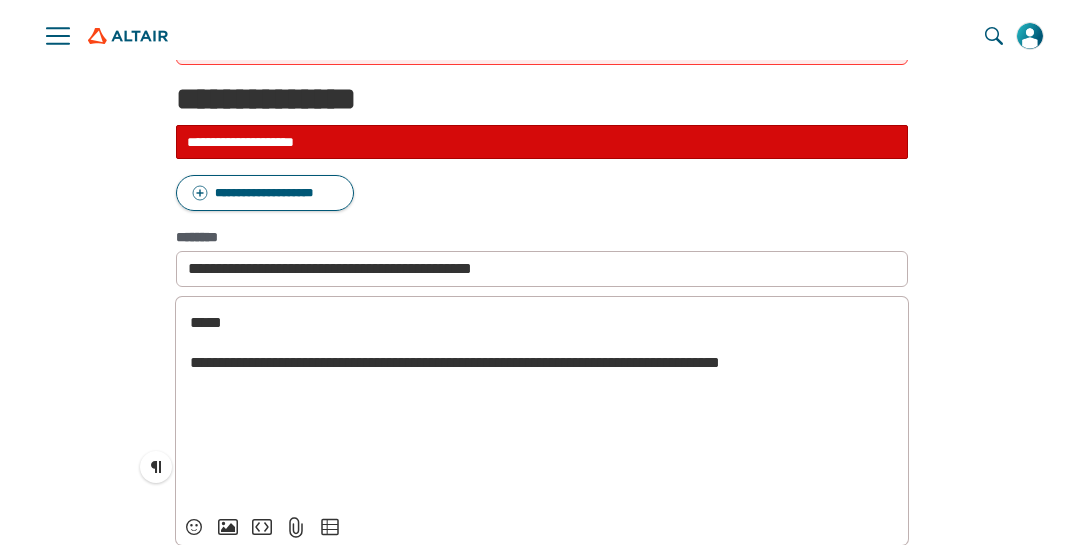 select on "**" 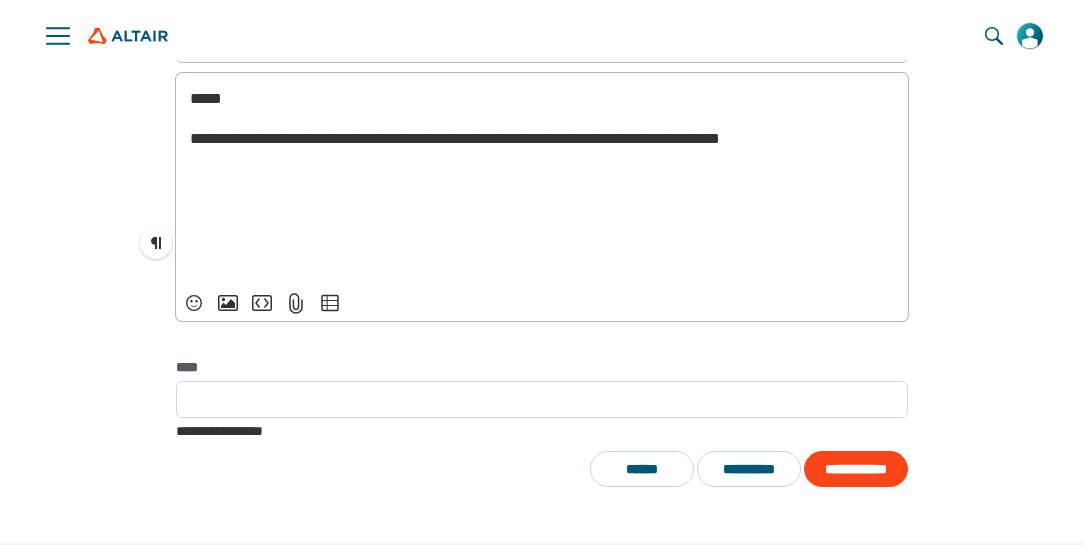 scroll, scrollTop: 1052, scrollLeft: 0, axis: vertical 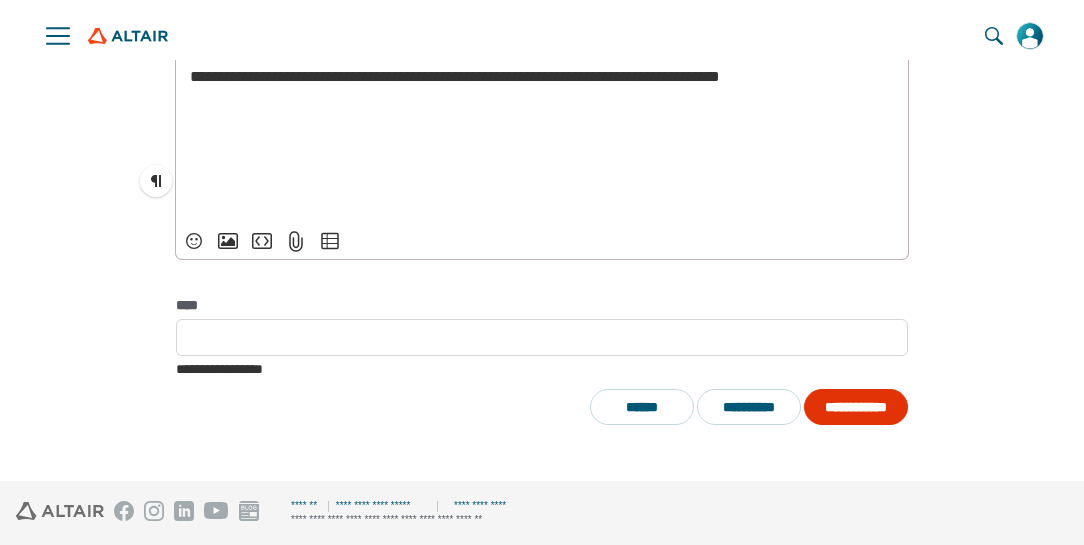 click on "**********" at bounding box center (856, 407) 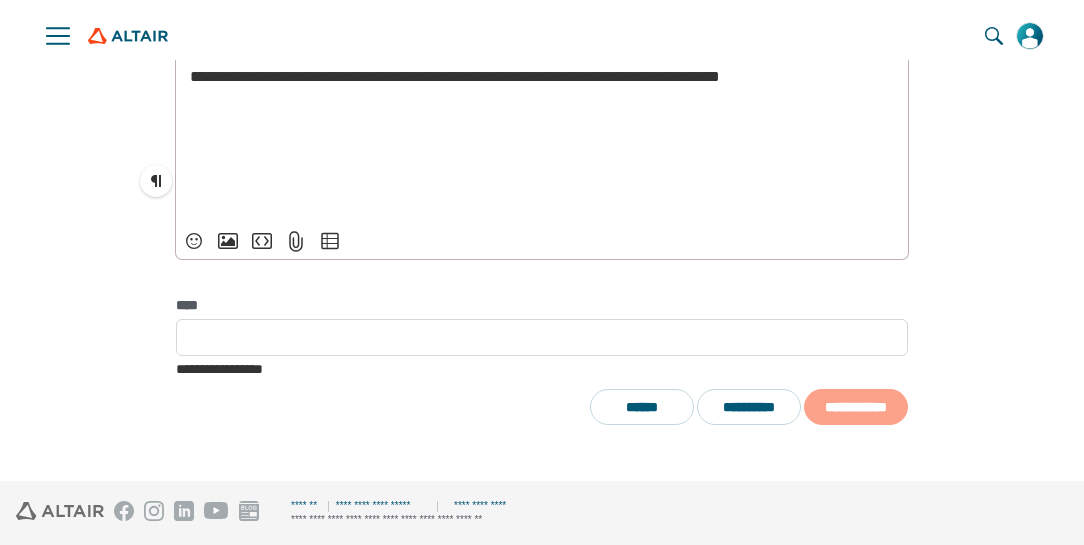 scroll, scrollTop: 1011, scrollLeft: 0, axis: vertical 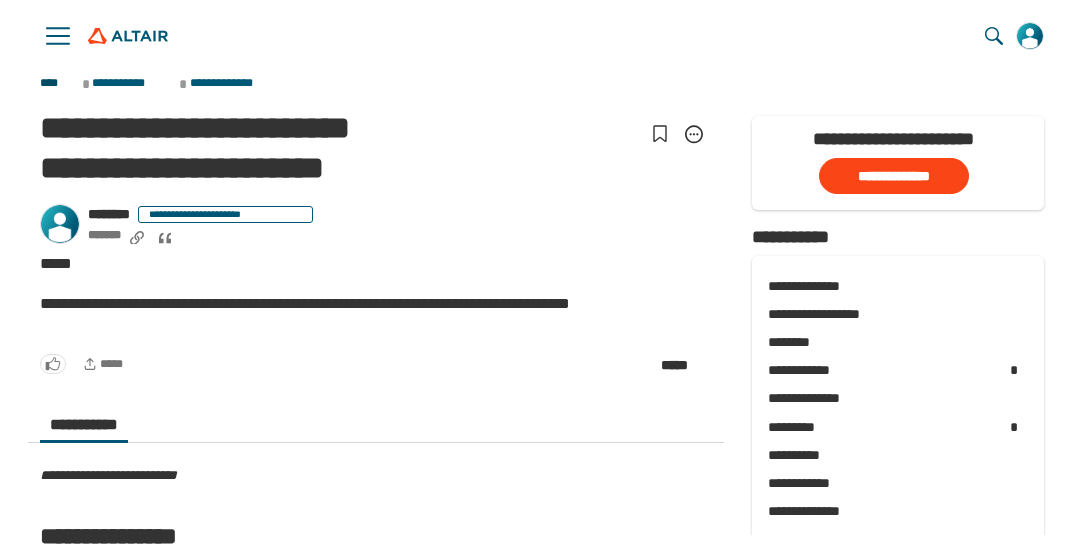 click on "****" at bounding box center (59, 84) 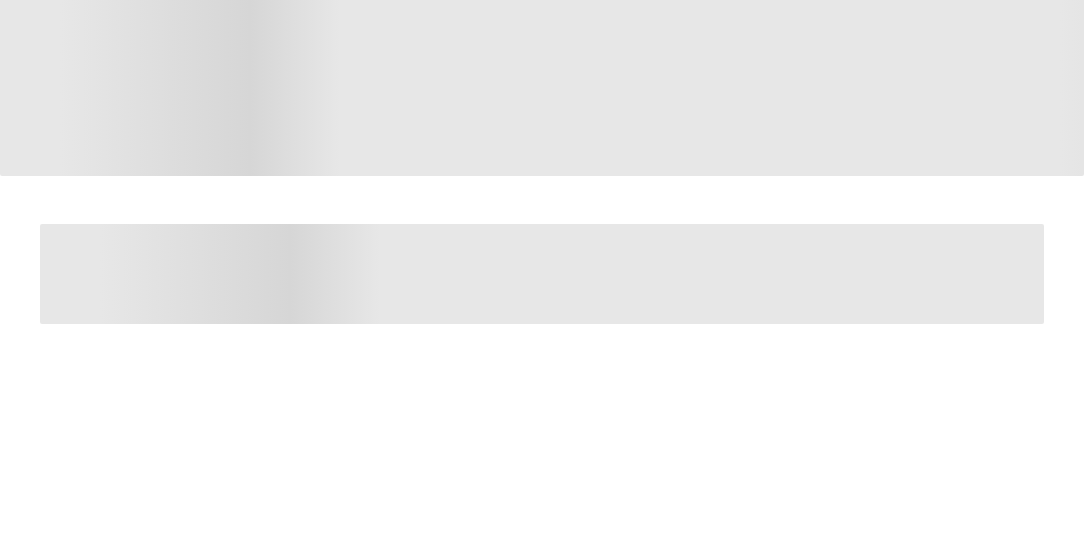 scroll, scrollTop: 0, scrollLeft: 0, axis: both 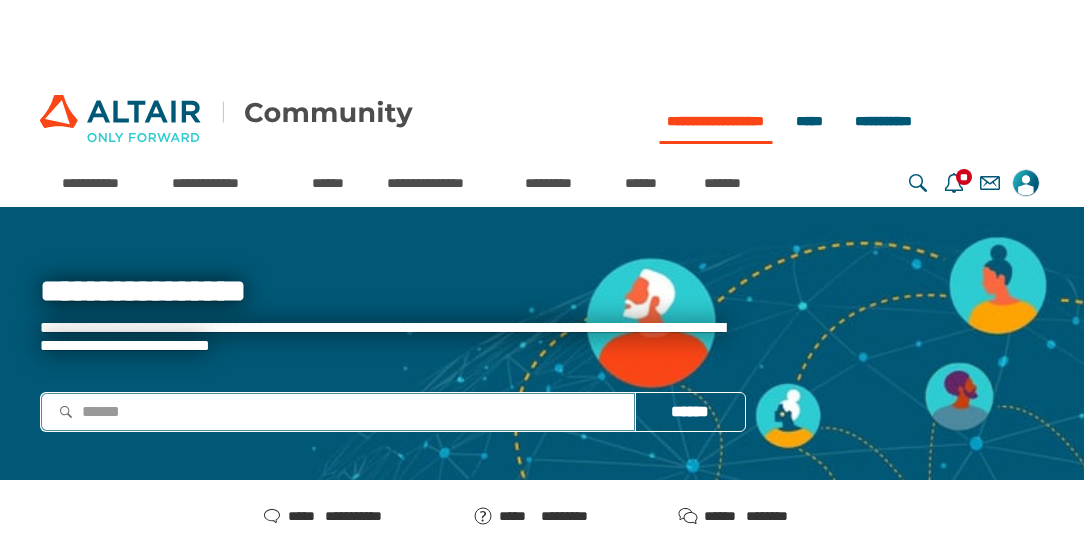 click at bounding box center [338, 411] 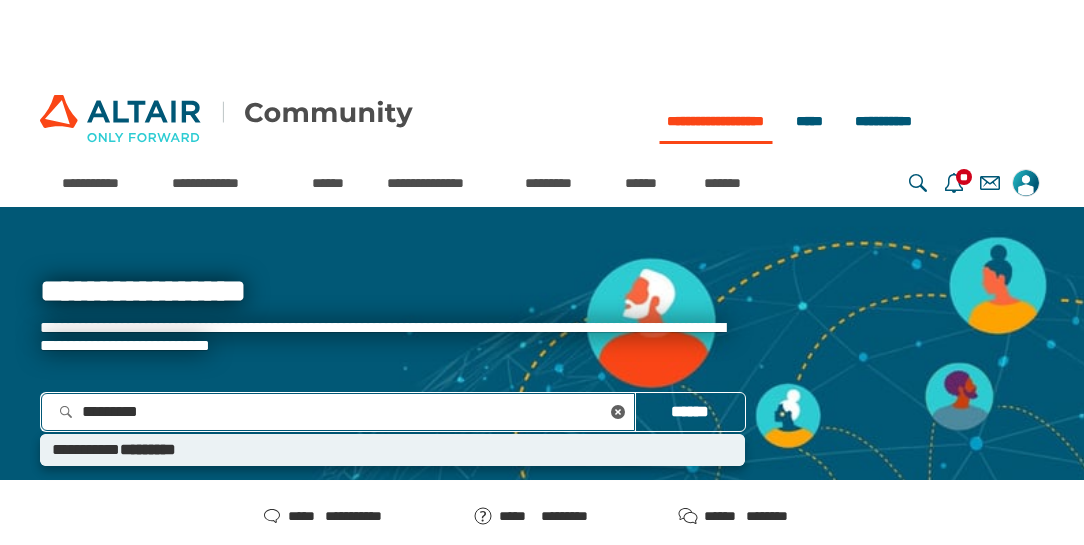 type on "**********" 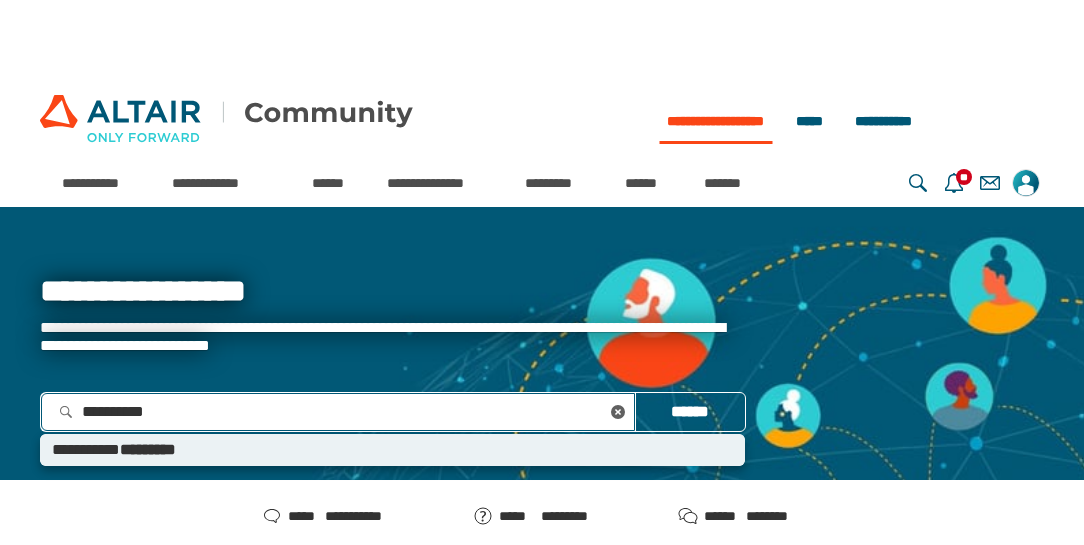 type 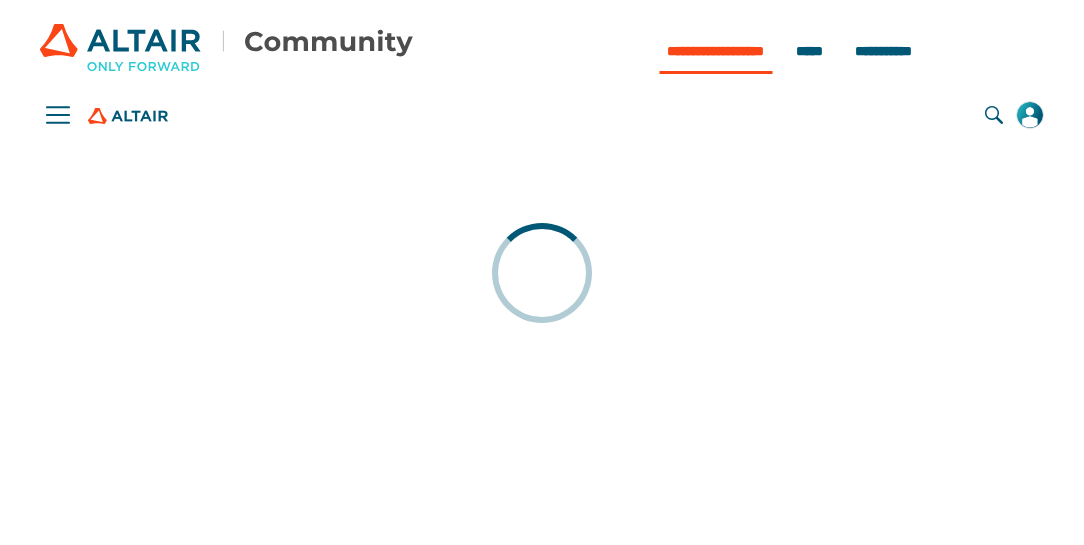 scroll, scrollTop: 0, scrollLeft: 0, axis: both 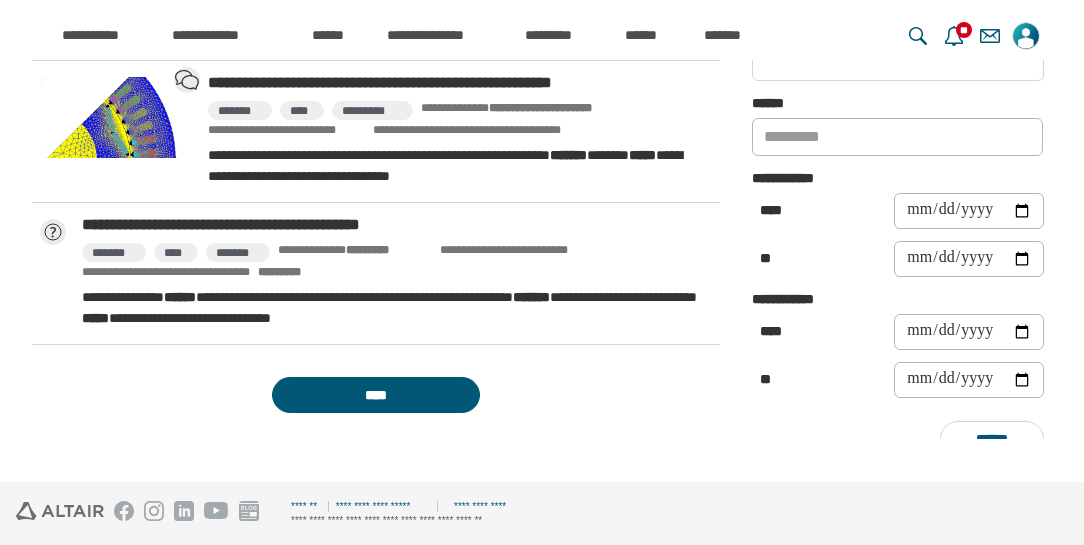 click on "****" at bounding box center (376, 395) 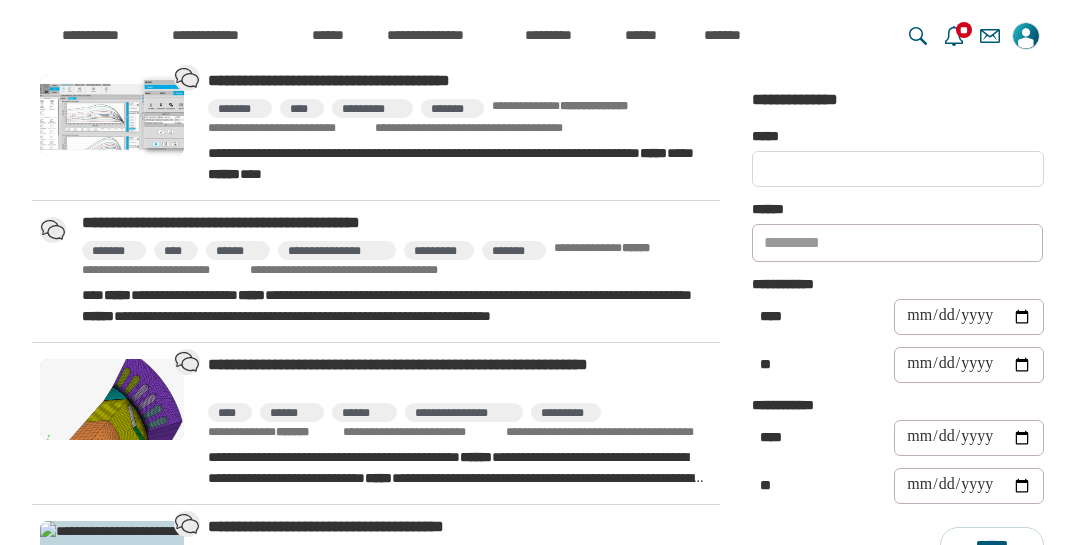 scroll, scrollTop: 1085, scrollLeft: 0, axis: vertical 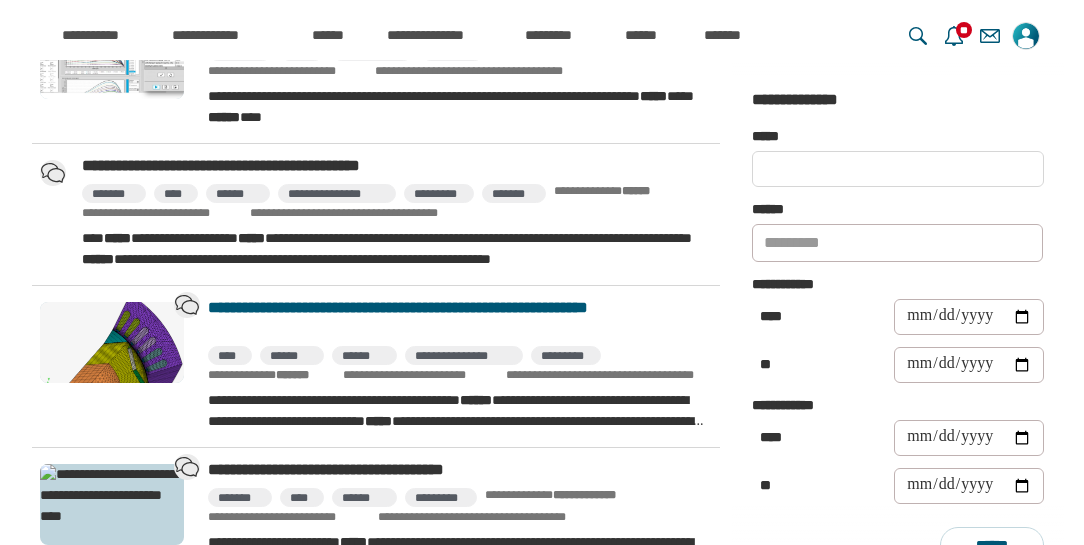 click on "**********" at bounding box center (456, 318) 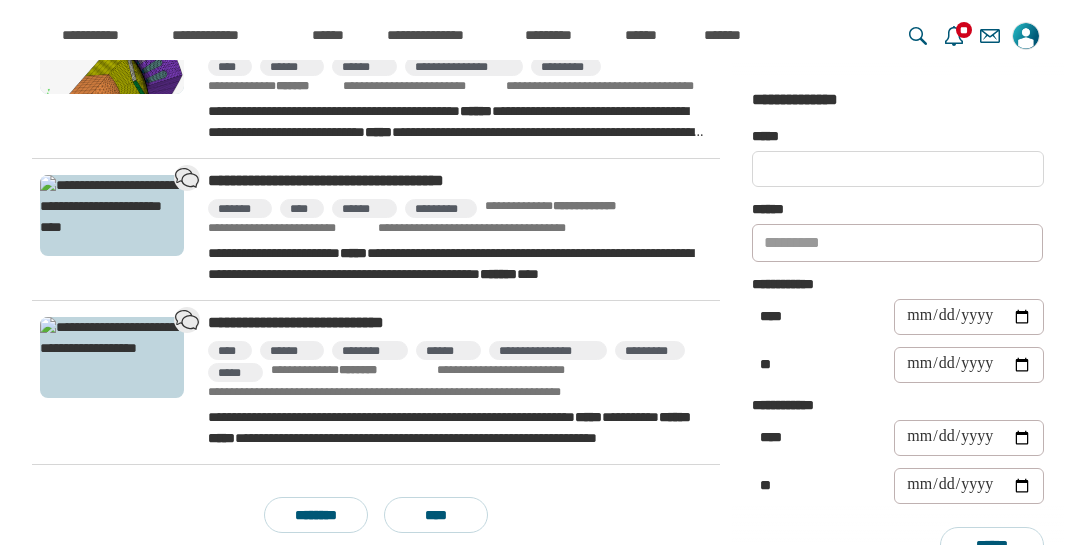 scroll, scrollTop: 1494, scrollLeft: 0, axis: vertical 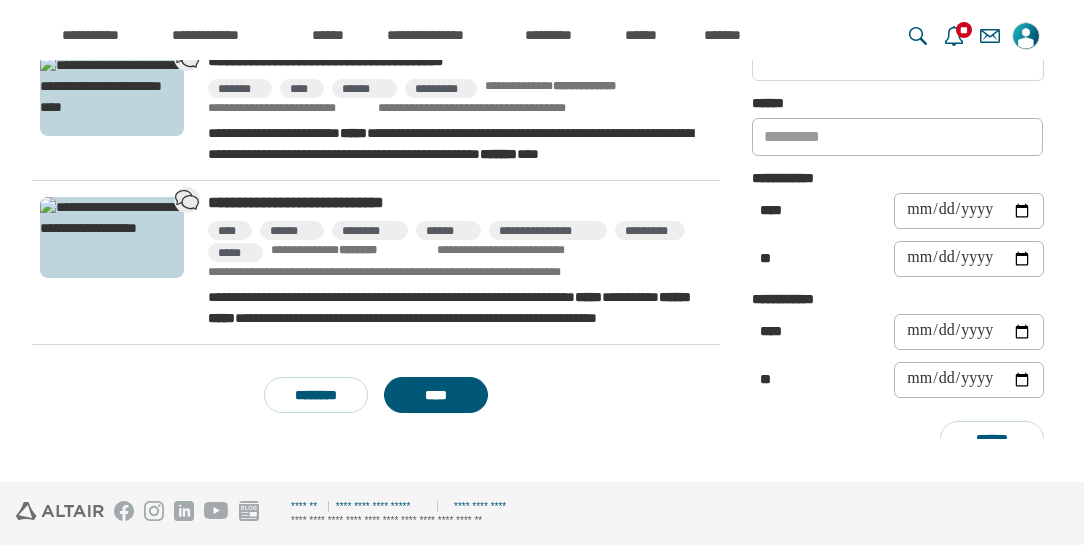 click on "****" at bounding box center (436, 395) 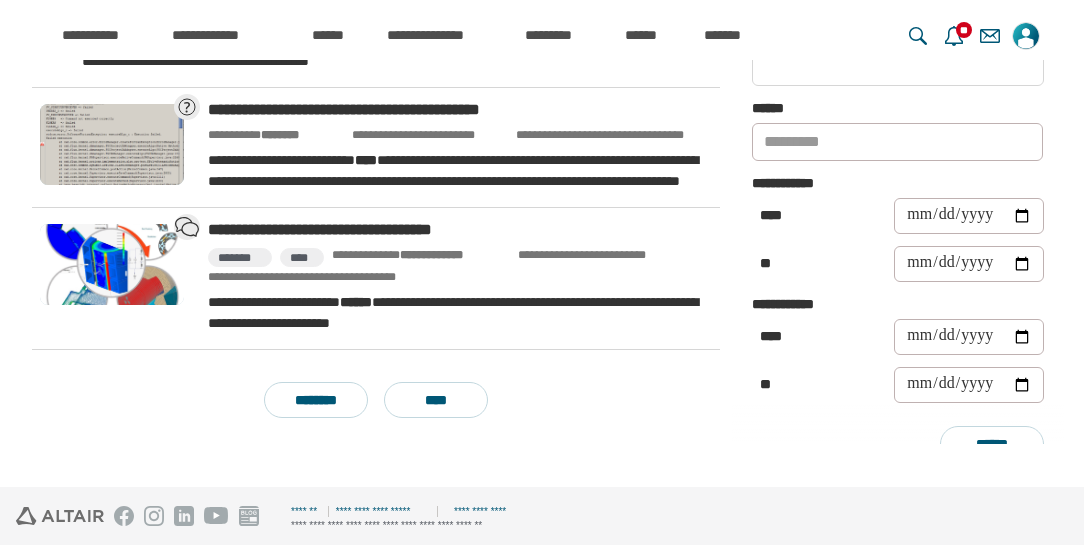 scroll, scrollTop: 1386, scrollLeft: 0, axis: vertical 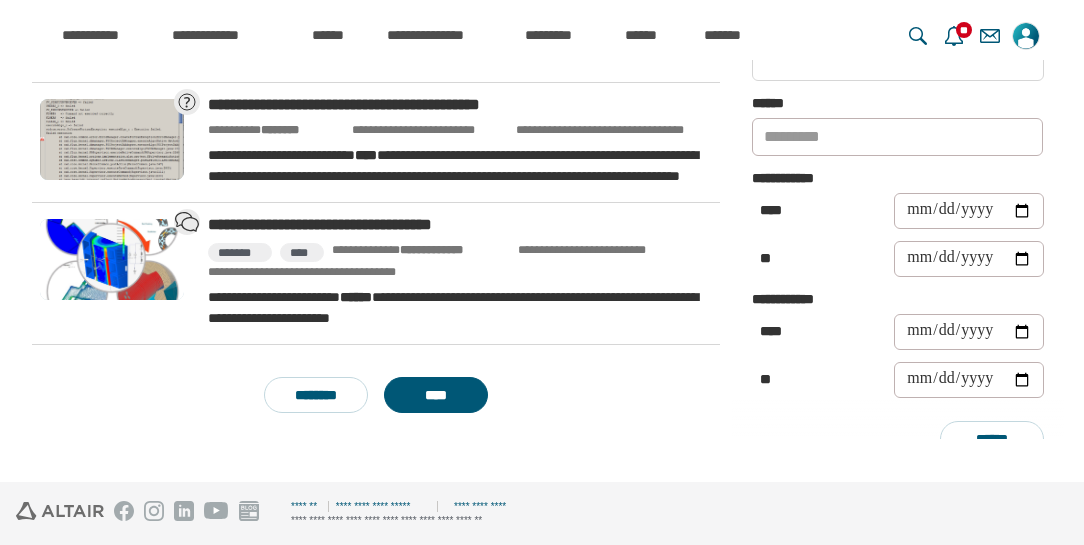 click on "****" at bounding box center (436, 395) 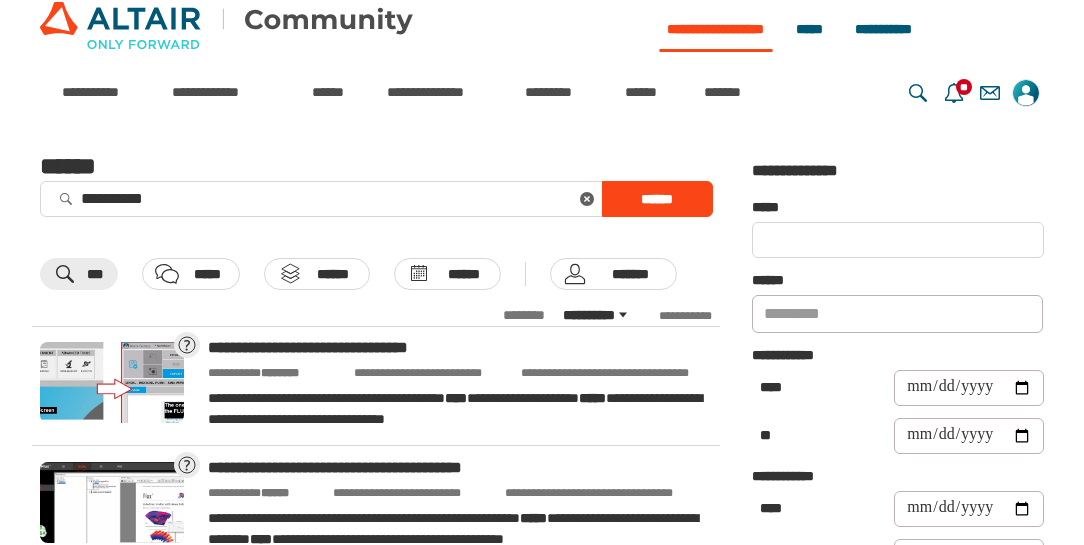 scroll, scrollTop: 0, scrollLeft: 0, axis: both 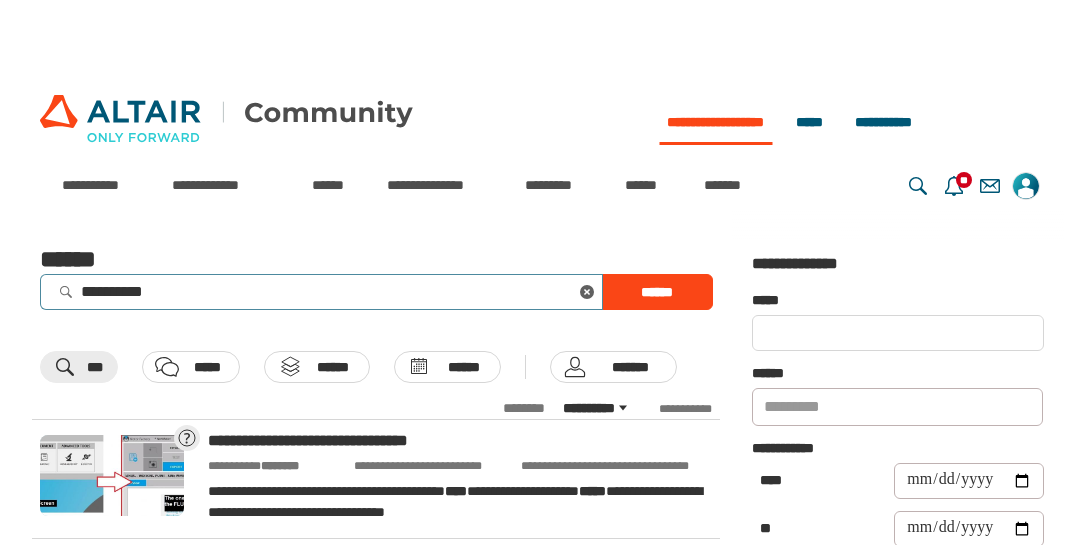 click on "**********" at bounding box center [321, 291] 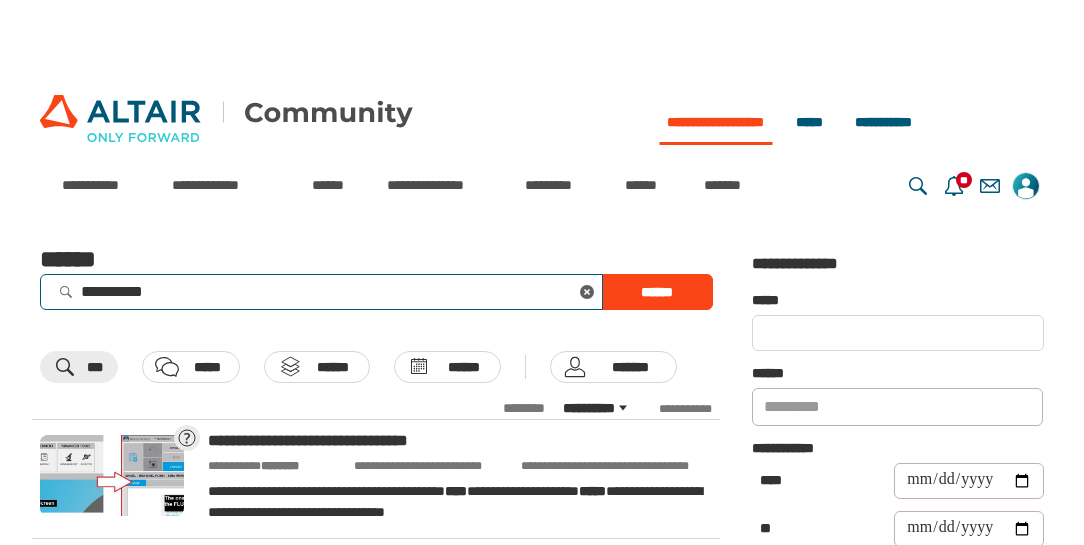 drag, startPoint x: 165, startPoint y: 291, endPoint x: 48, endPoint y: 292, distance: 117.00427 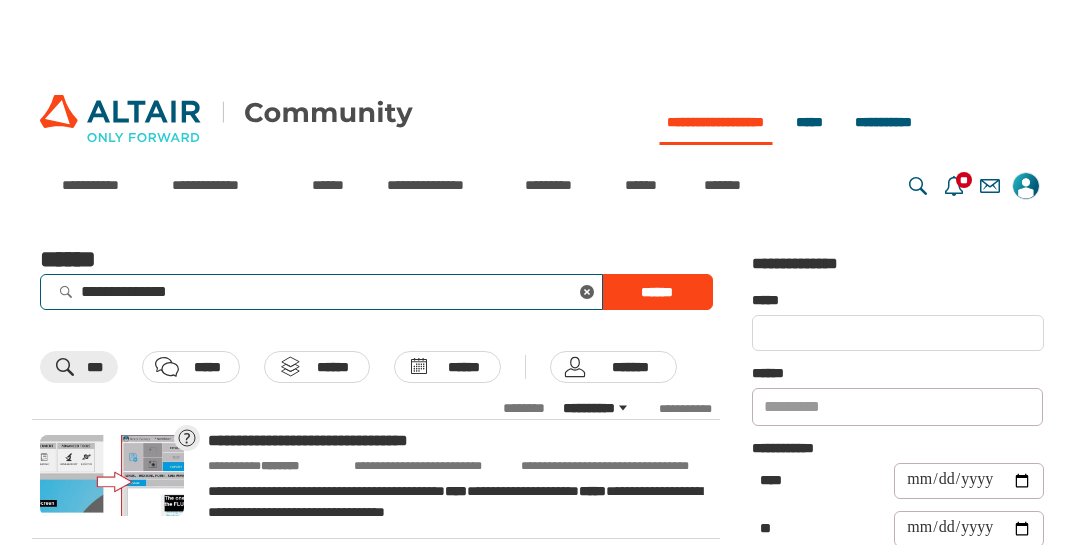 type on "**********" 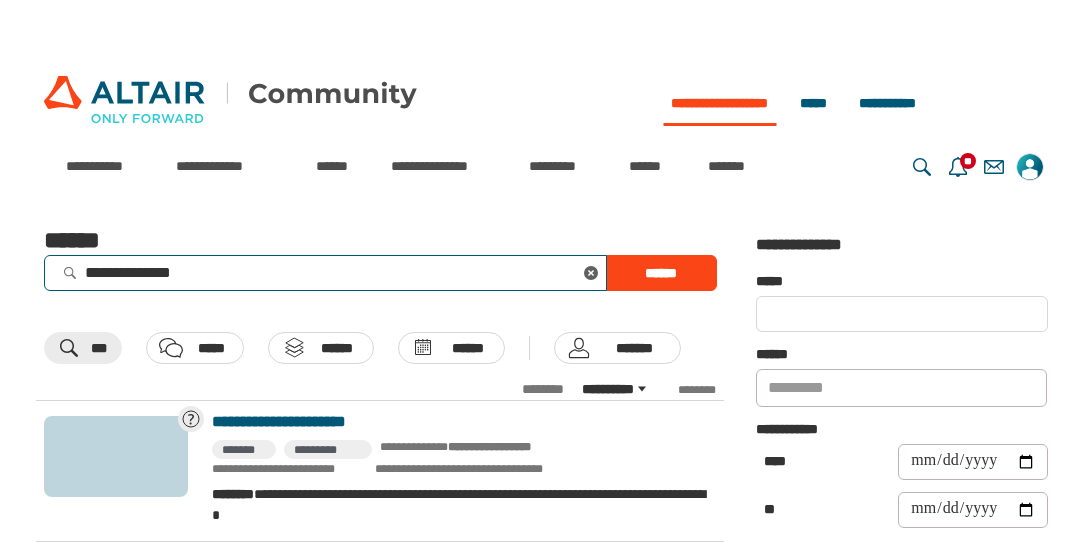 scroll, scrollTop: 0, scrollLeft: 0, axis: both 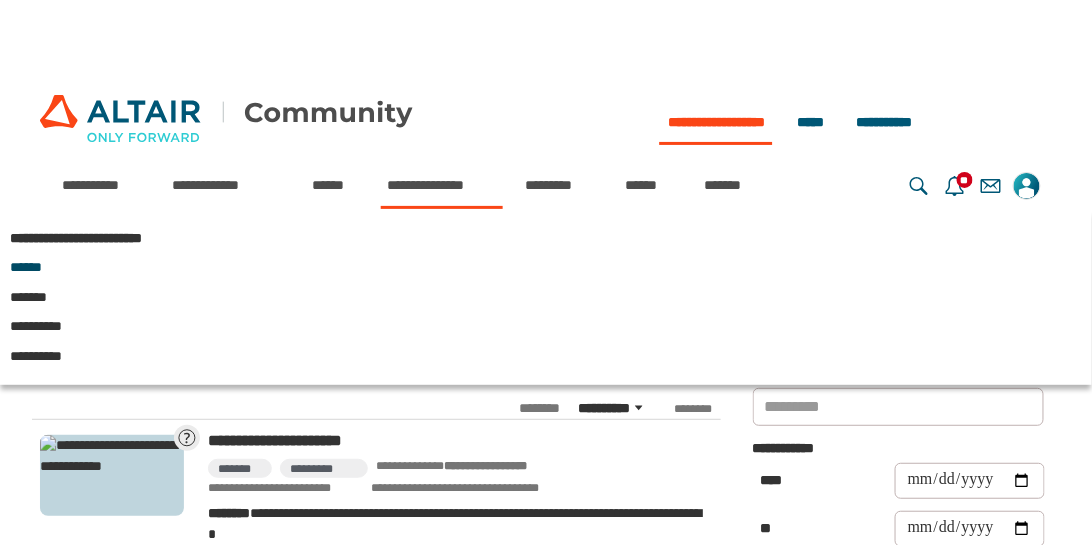click on "******" at bounding box center (26, 267) 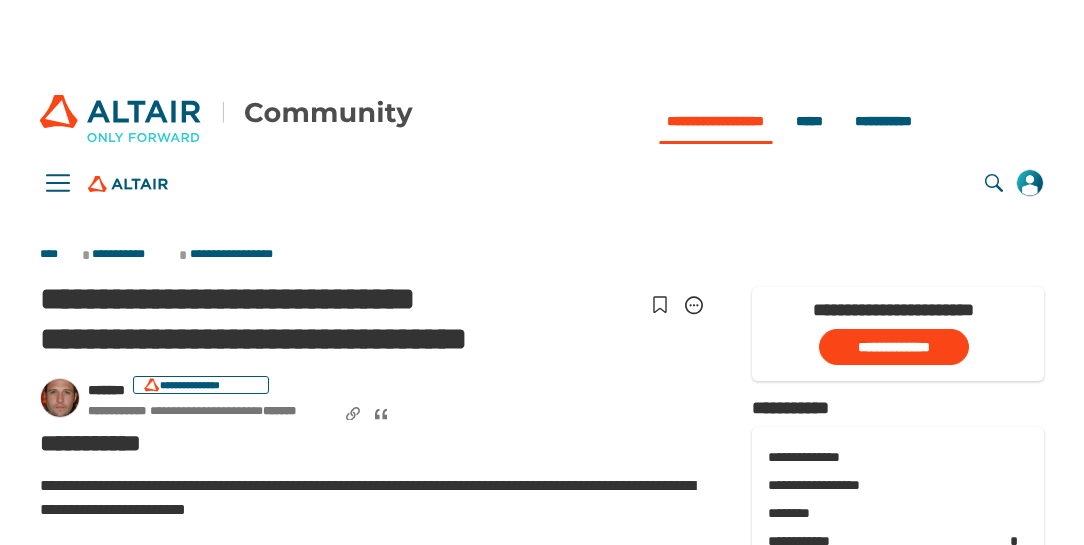 scroll, scrollTop: 0, scrollLeft: 0, axis: both 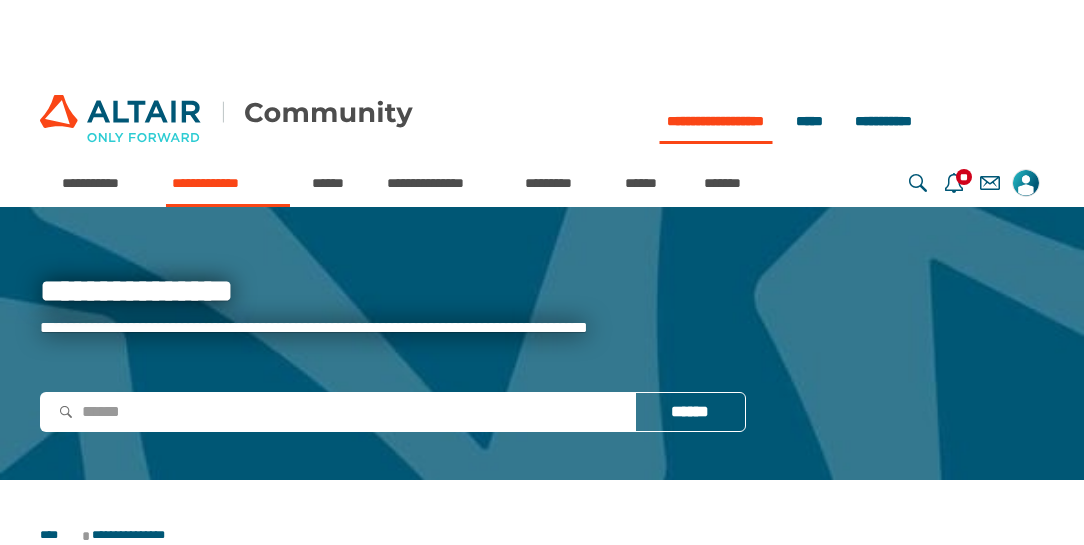 click on "**********" at bounding box center [228, 183] 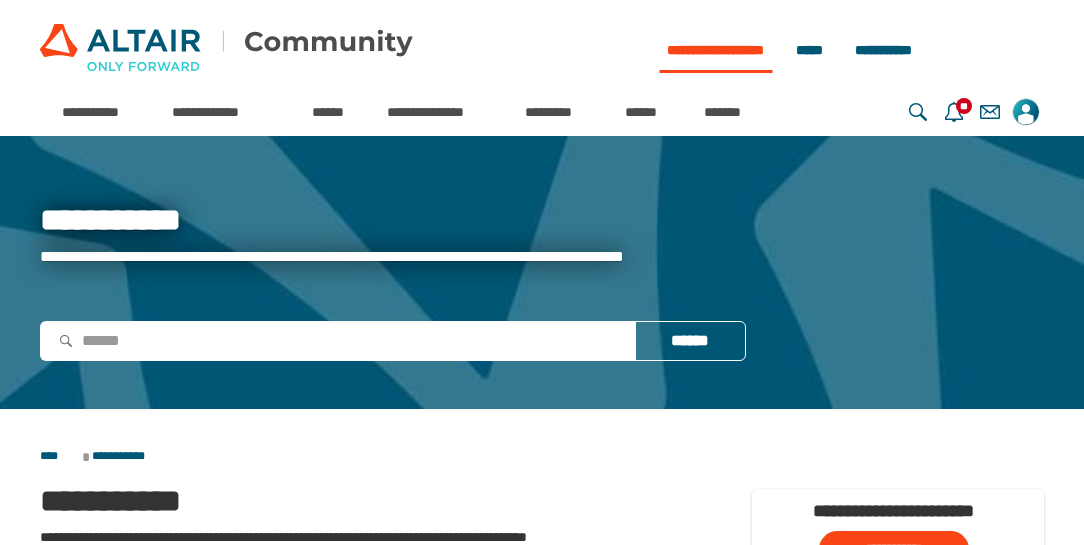 scroll, scrollTop: 0, scrollLeft: 0, axis: both 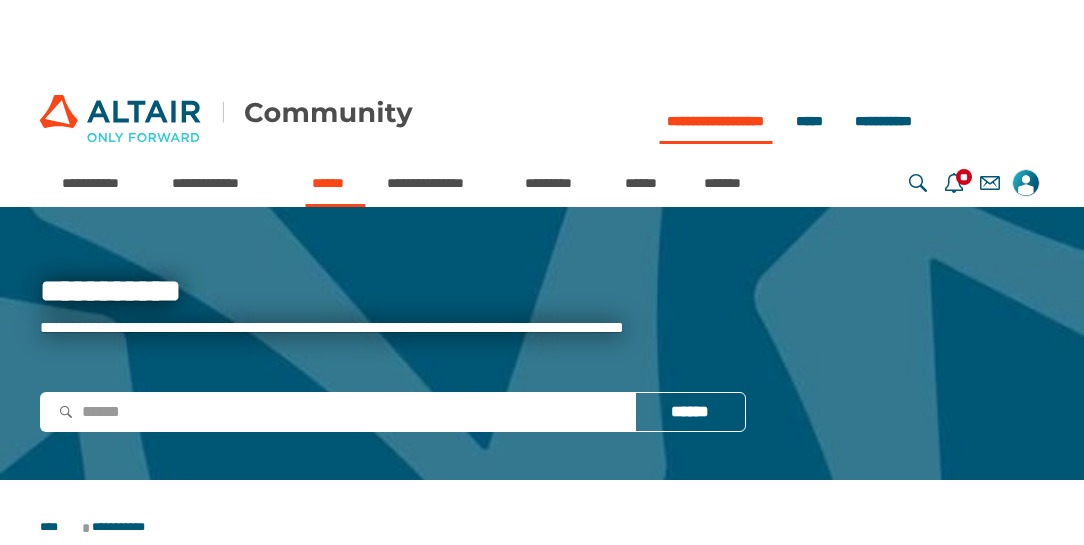 click on "******" at bounding box center [335, 183] 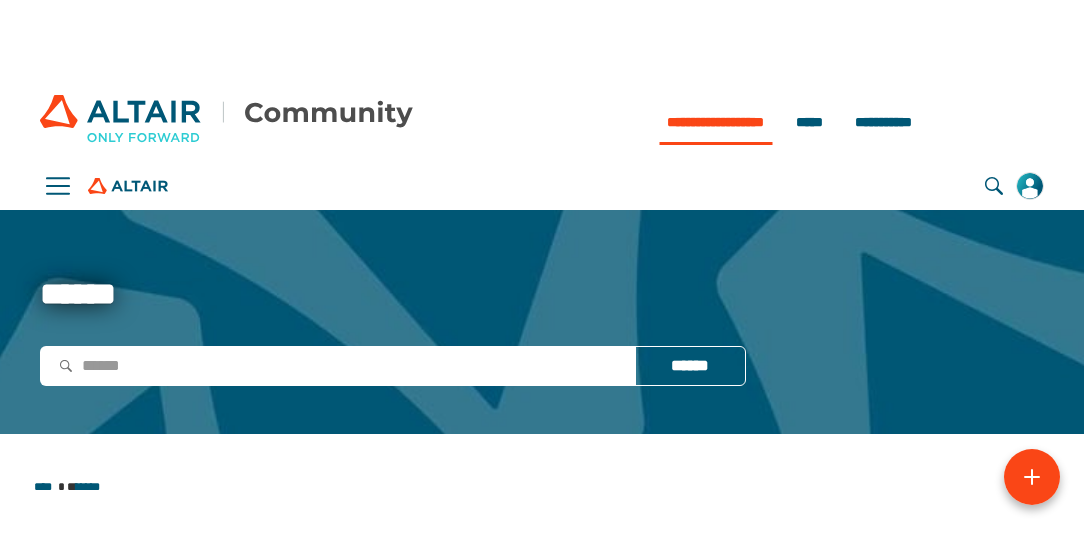 scroll, scrollTop: 0, scrollLeft: 0, axis: both 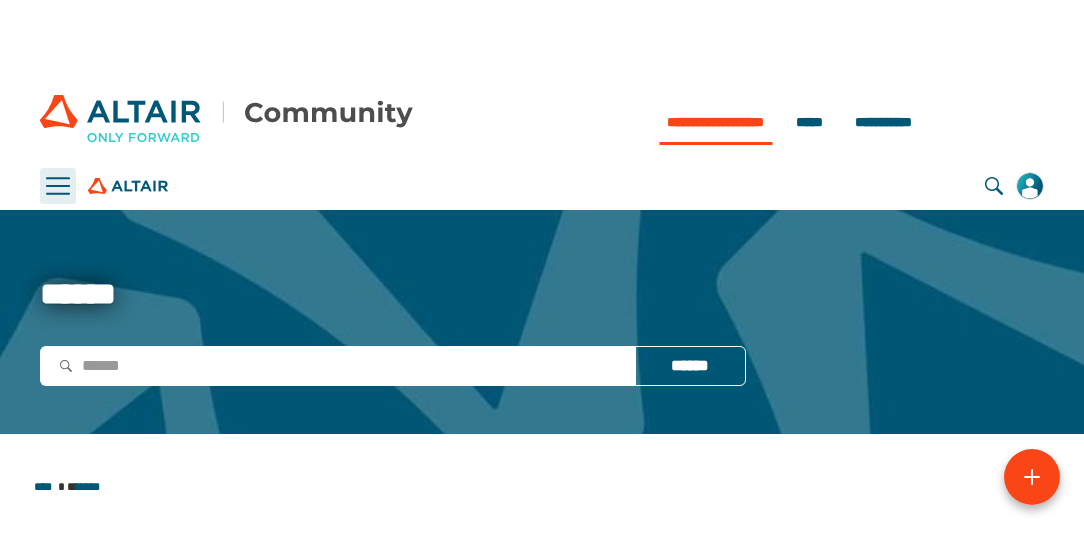 click on "**** ****" at bounding box center [58, 186] 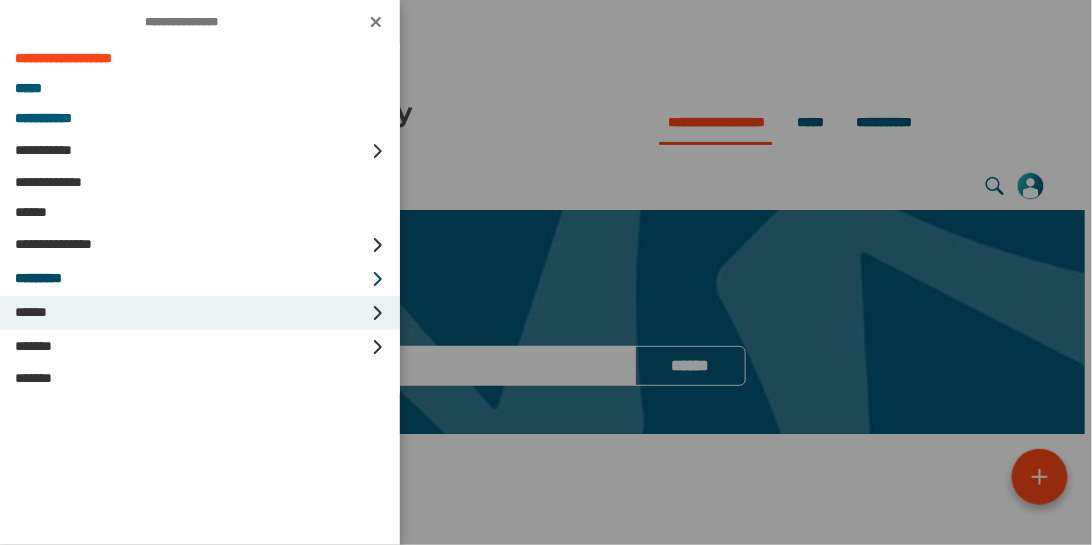 click on "****** *" at bounding box center (200, 313) 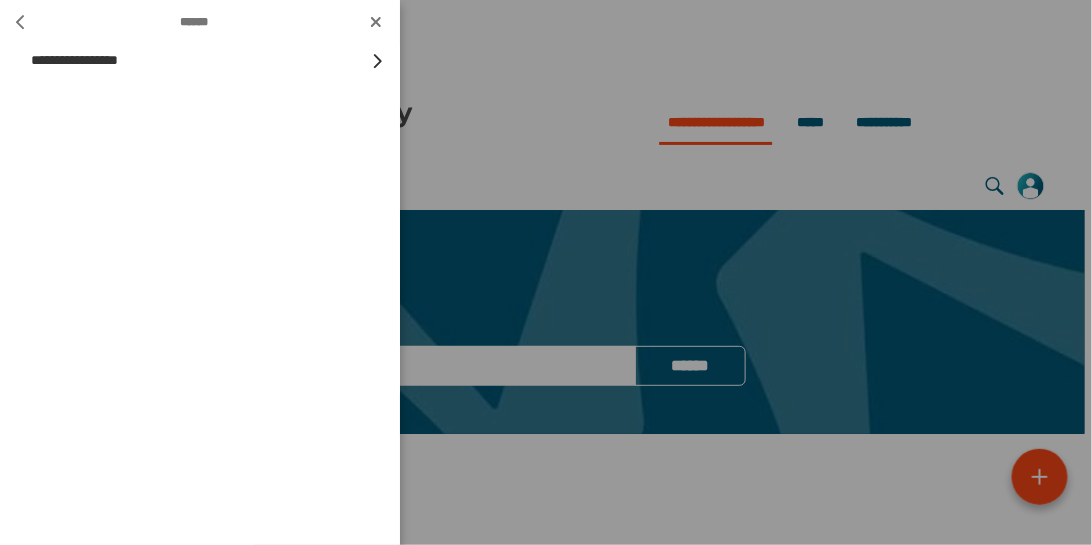 click on "**********" at bounding box center [546, 272] 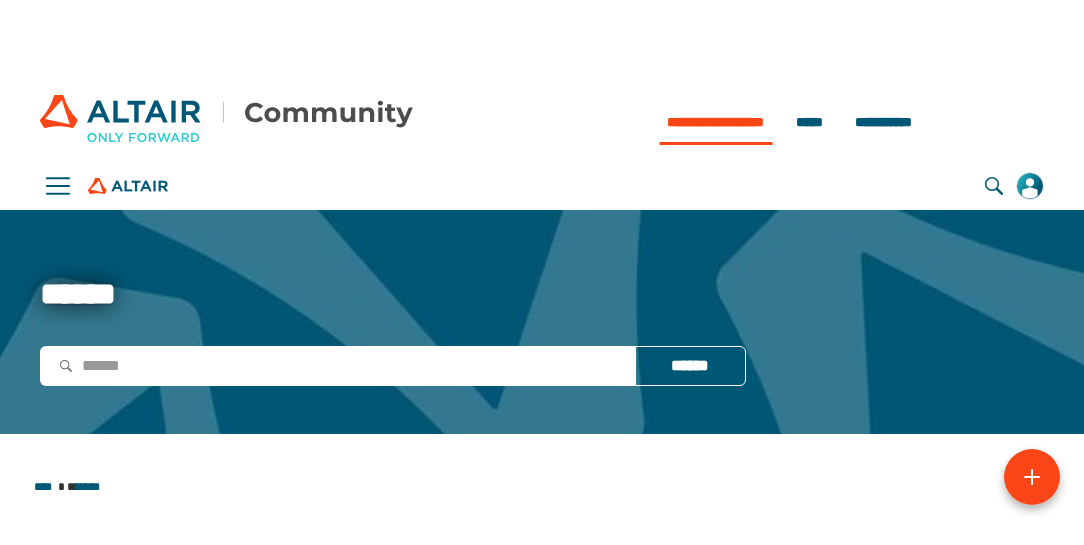 drag, startPoint x: 41, startPoint y: 404, endPoint x: 50, endPoint y: 380, distance: 25.632011 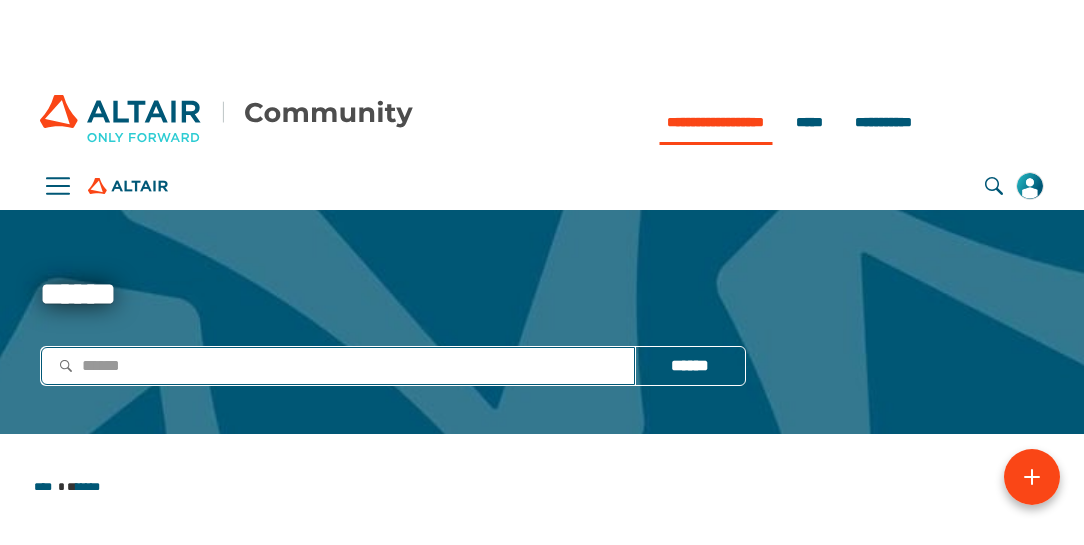 click at bounding box center (338, 365) 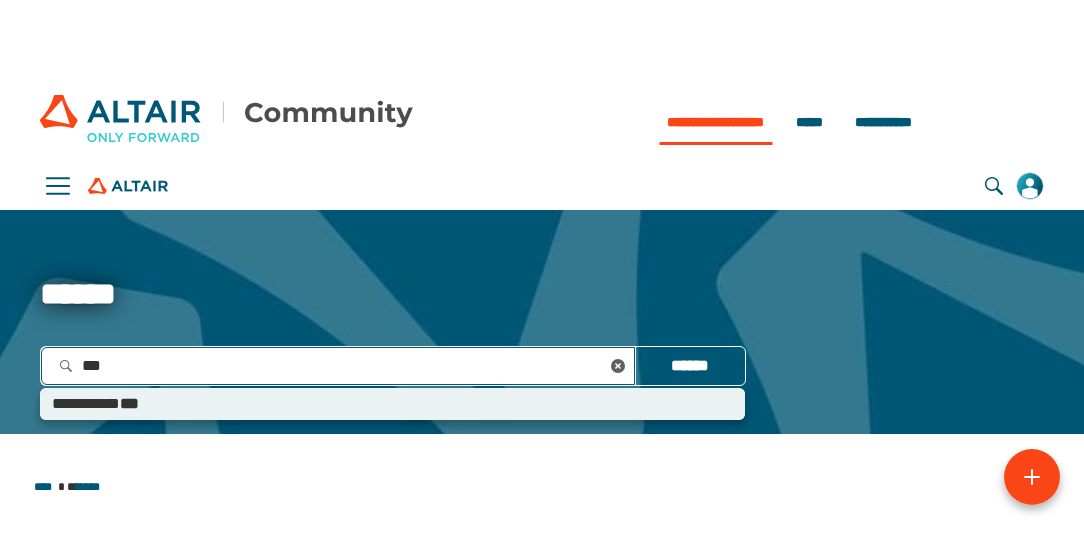 type on "****" 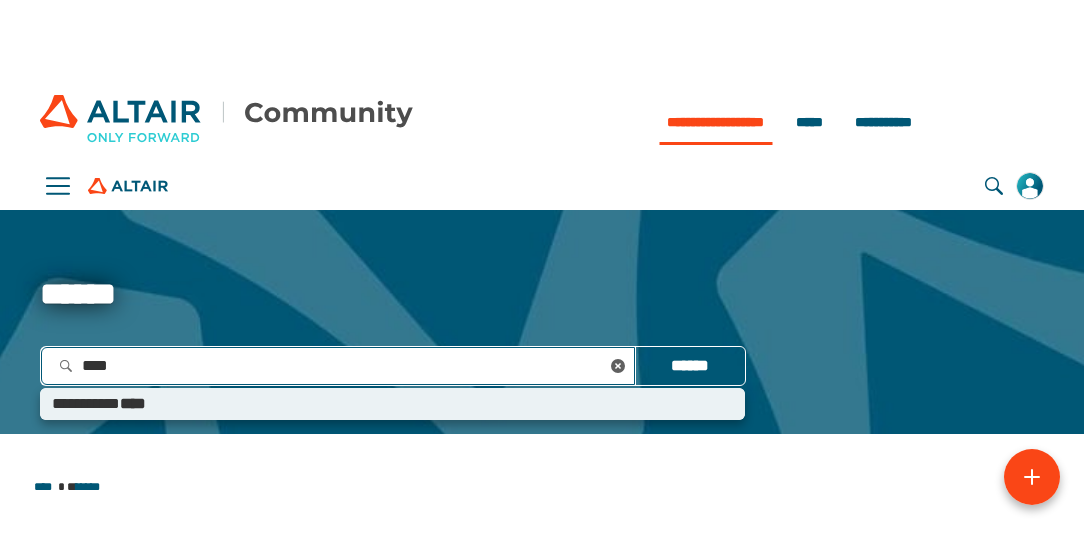 type 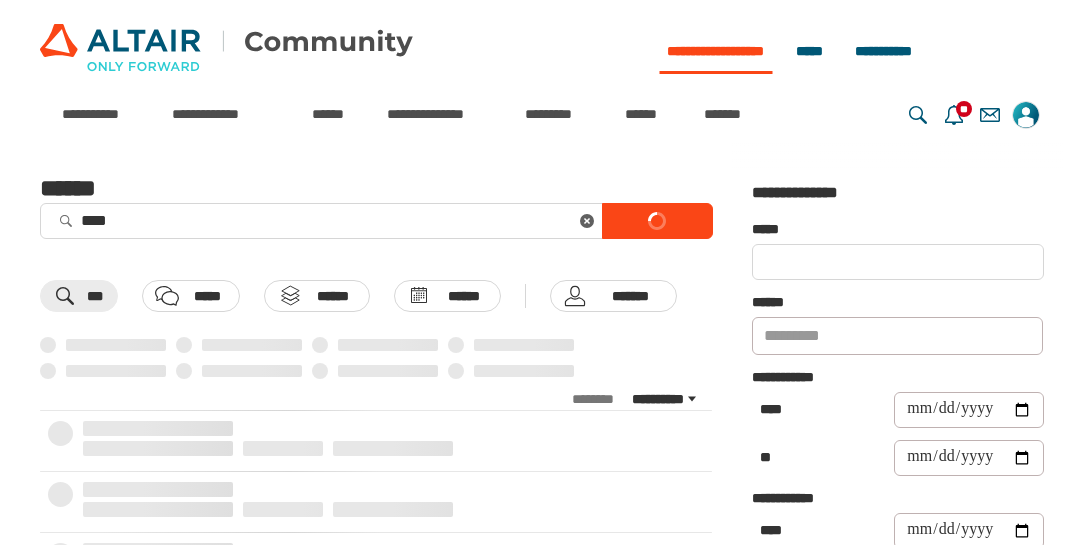 scroll, scrollTop: 0, scrollLeft: 0, axis: both 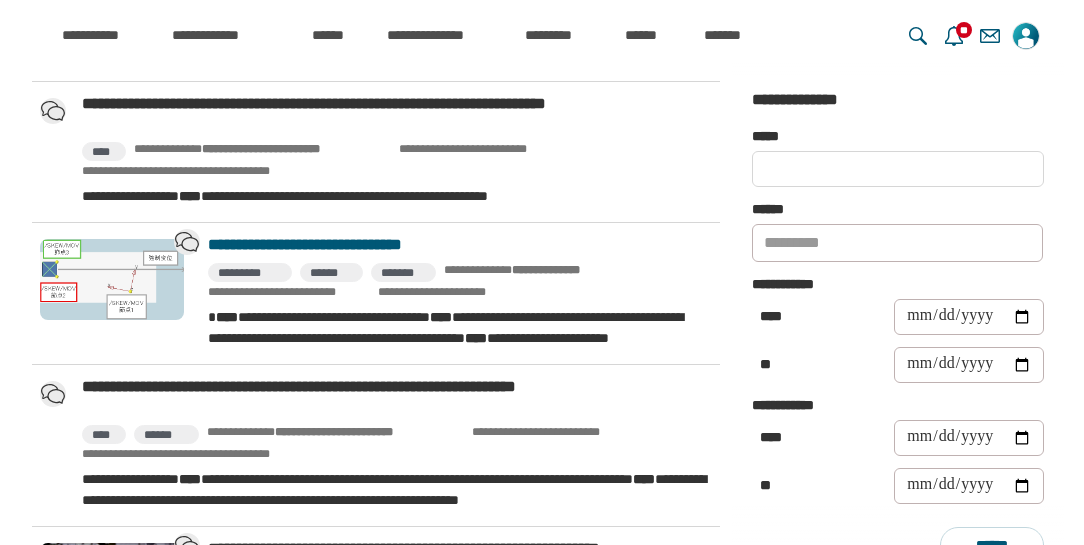 click on "**********" at bounding box center [456, 245] 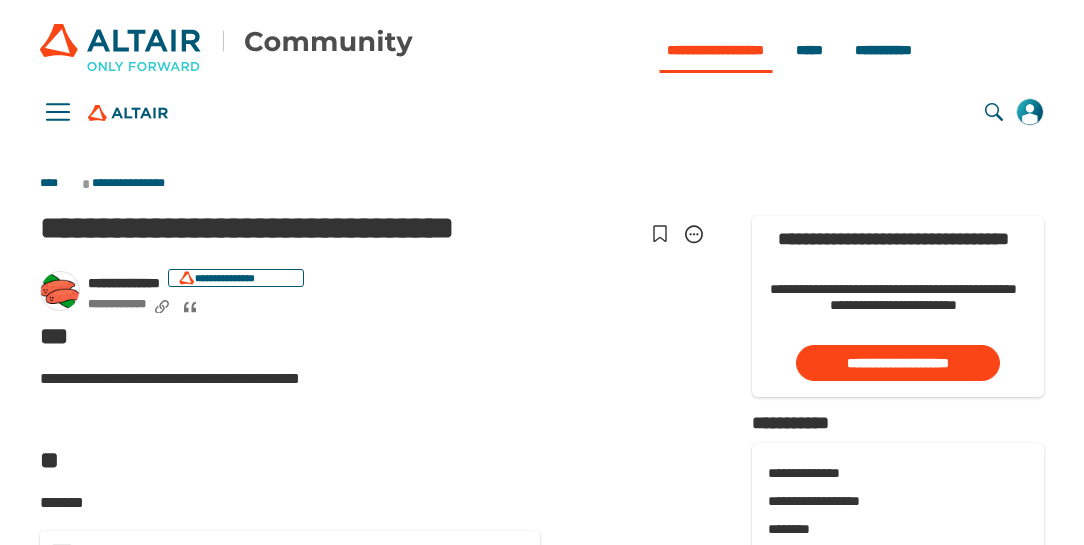 scroll, scrollTop: 0, scrollLeft: 0, axis: both 